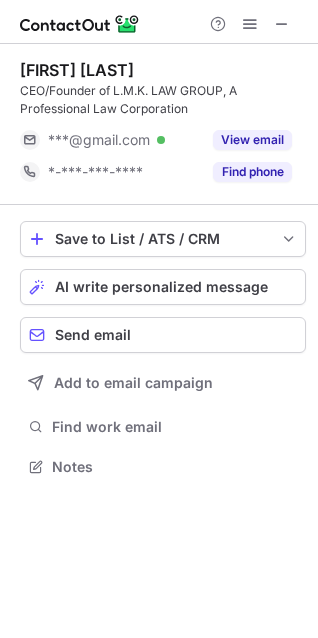 scroll, scrollTop: 0, scrollLeft: 0, axis: both 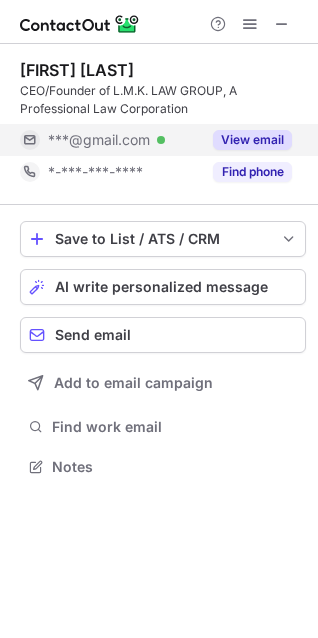 click on "View email" at bounding box center (252, 140) 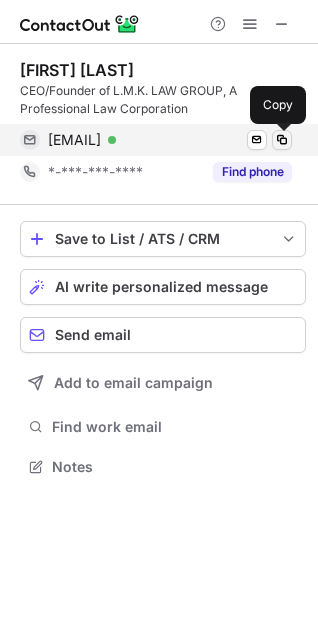 click at bounding box center (282, 140) 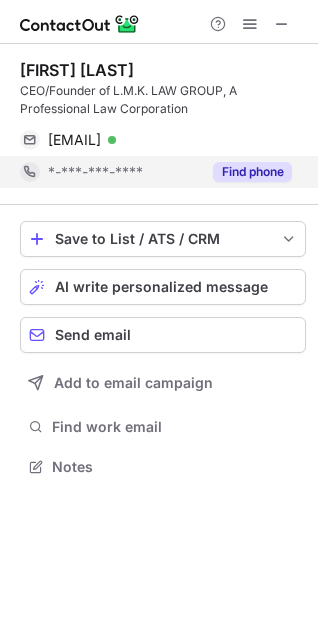 click on "Find phone" at bounding box center [252, 172] 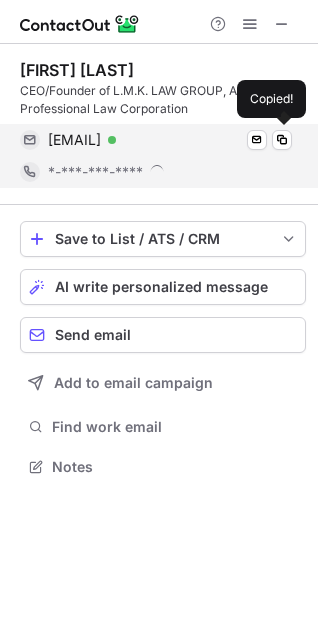scroll, scrollTop: 10, scrollLeft: 9, axis: both 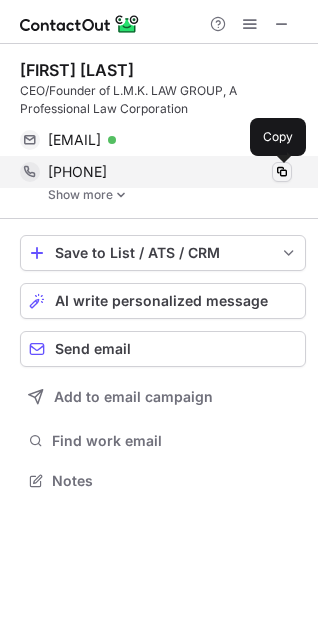 click at bounding box center (282, 172) 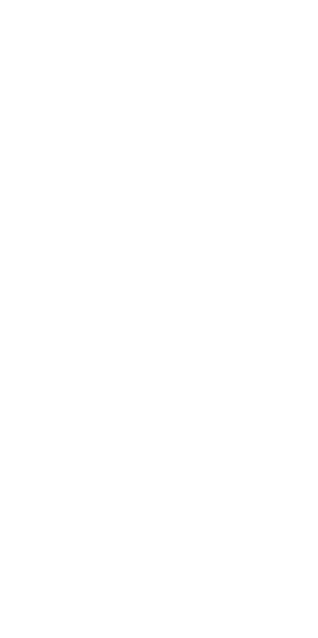scroll, scrollTop: 0, scrollLeft: 0, axis: both 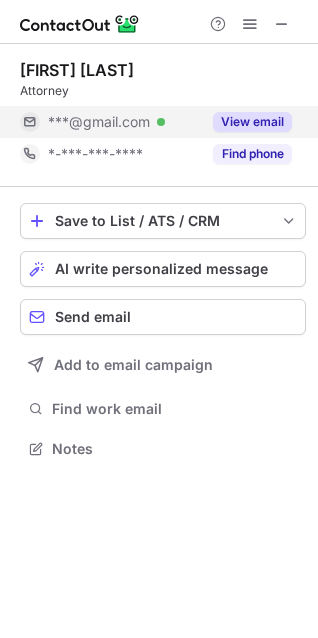click on "View email" at bounding box center [252, 122] 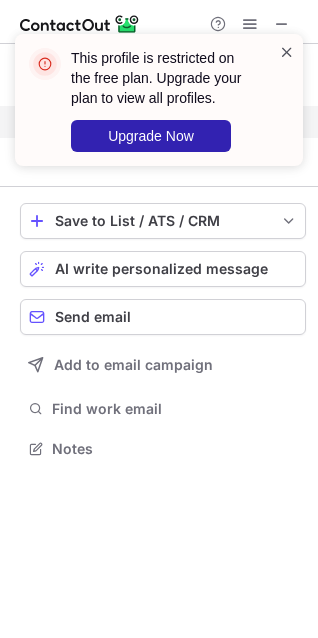 click at bounding box center (287, 52) 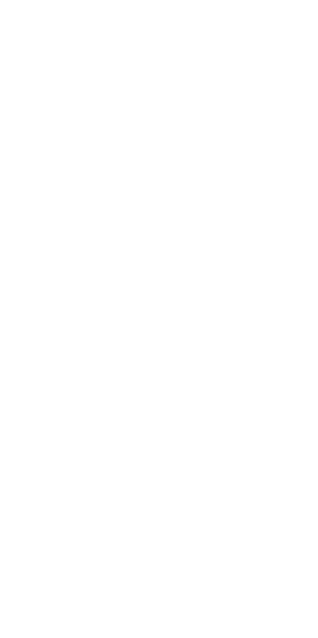scroll, scrollTop: 0, scrollLeft: 0, axis: both 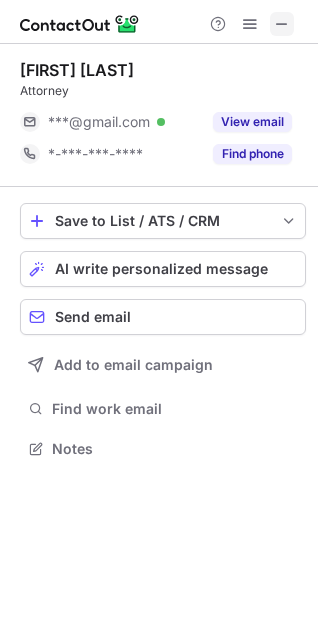 click at bounding box center [282, 24] 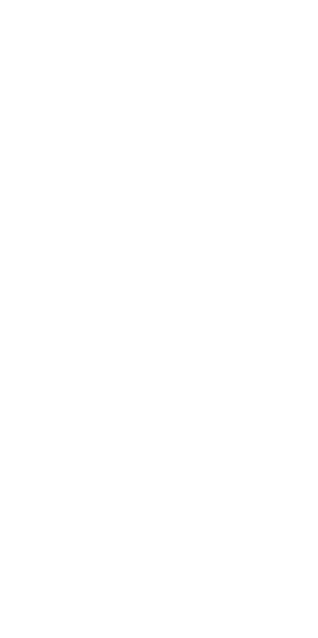 scroll, scrollTop: 0, scrollLeft: 0, axis: both 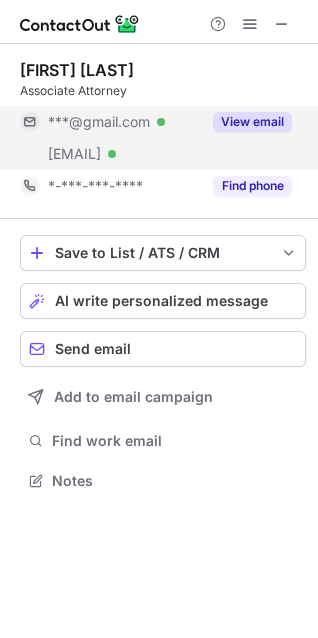 click on "View email" at bounding box center (252, 122) 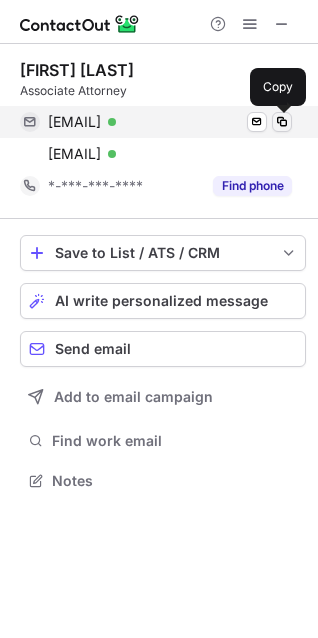 click at bounding box center (282, 122) 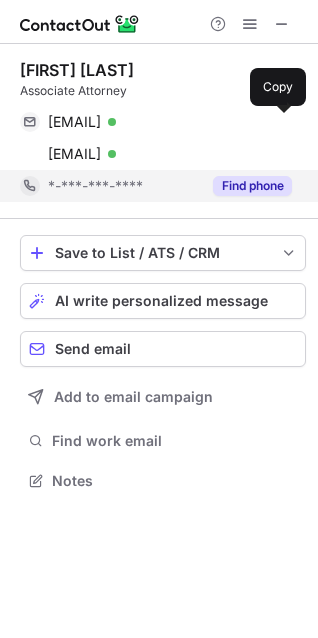 click on "Find phone" at bounding box center (252, 186) 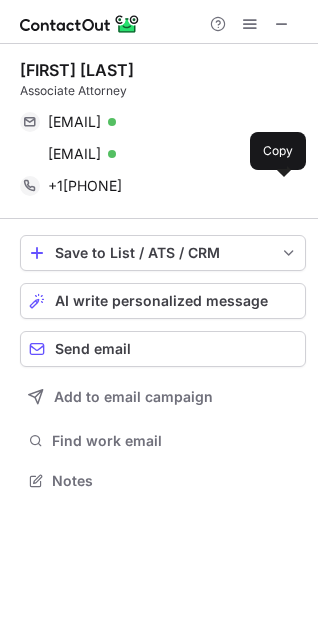 click at bounding box center (282, 186) 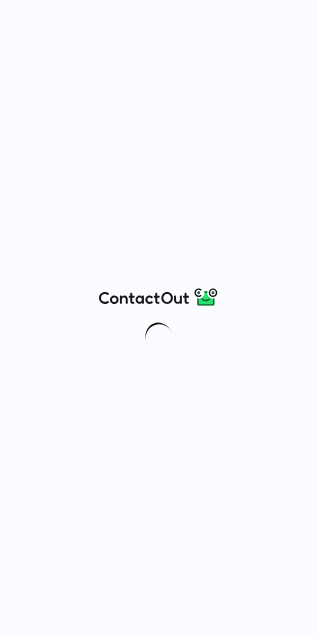 scroll, scrollTop: 0, scrollLeft: 0, axis: both 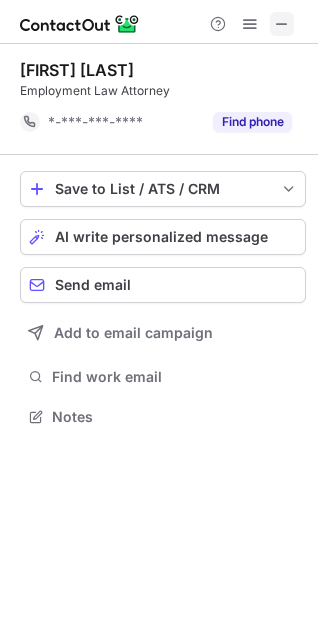 click at bounding box center [282, 24] 